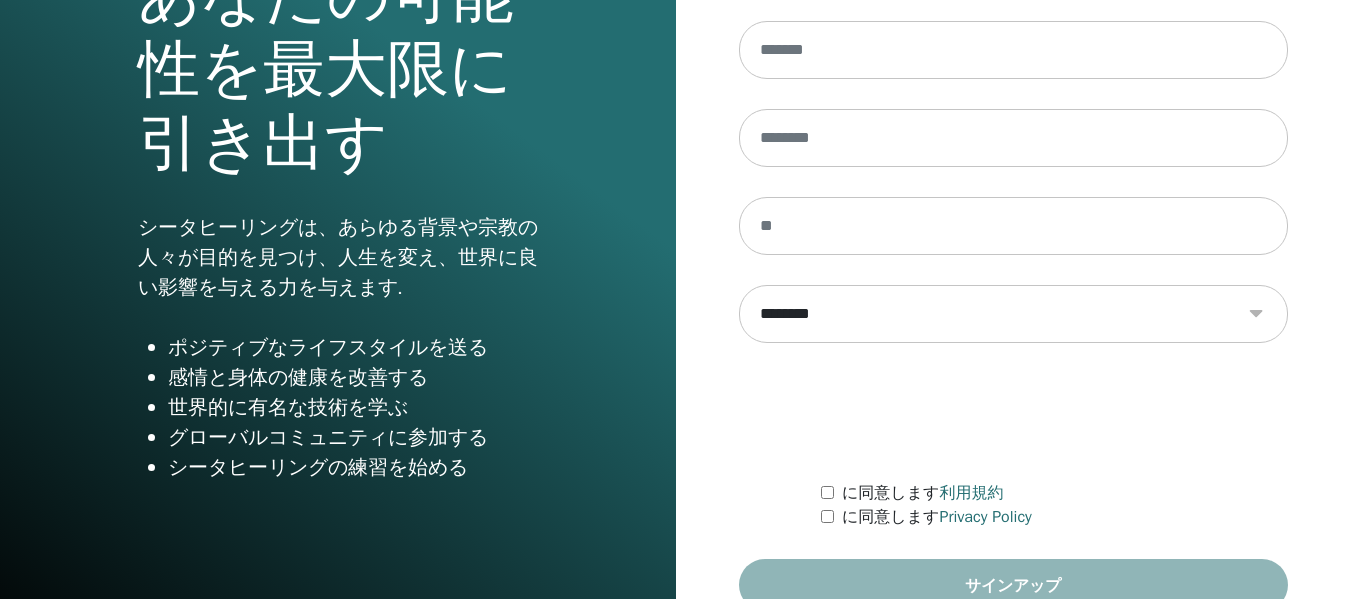 scroll, scrollTop: 361, scrollLeft: 0, axis: vertical 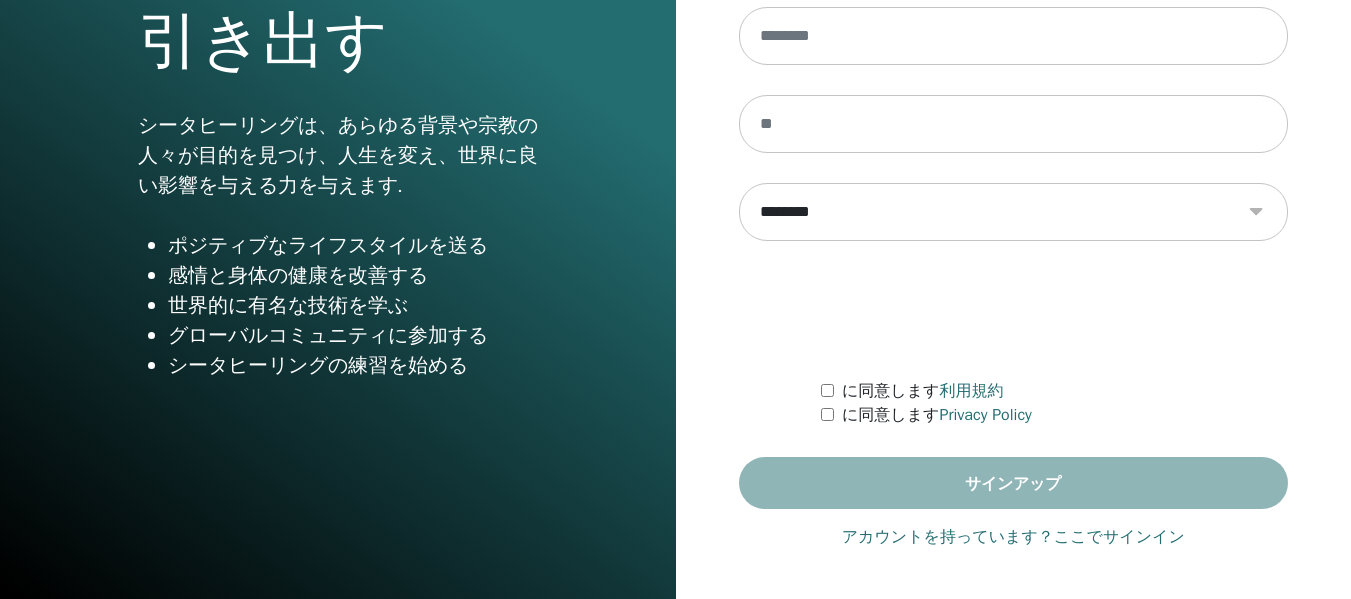 type on "**********" 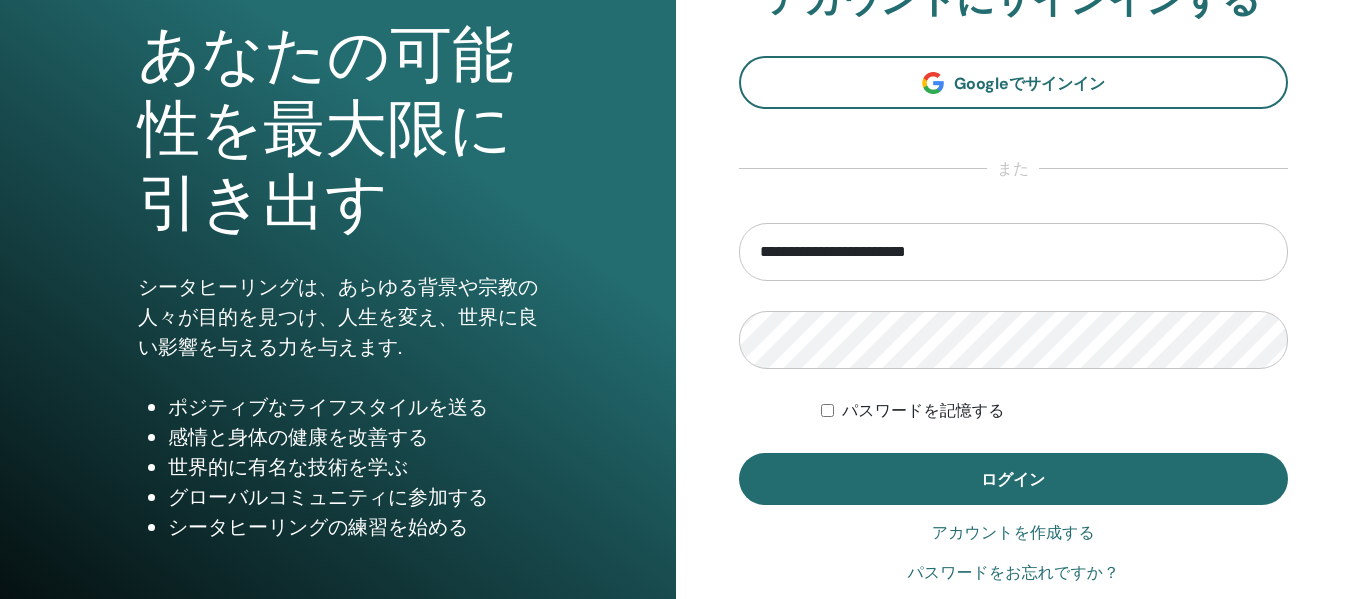 scroll, scrollTop: 200, scrollLeft: 0, axis: vertical 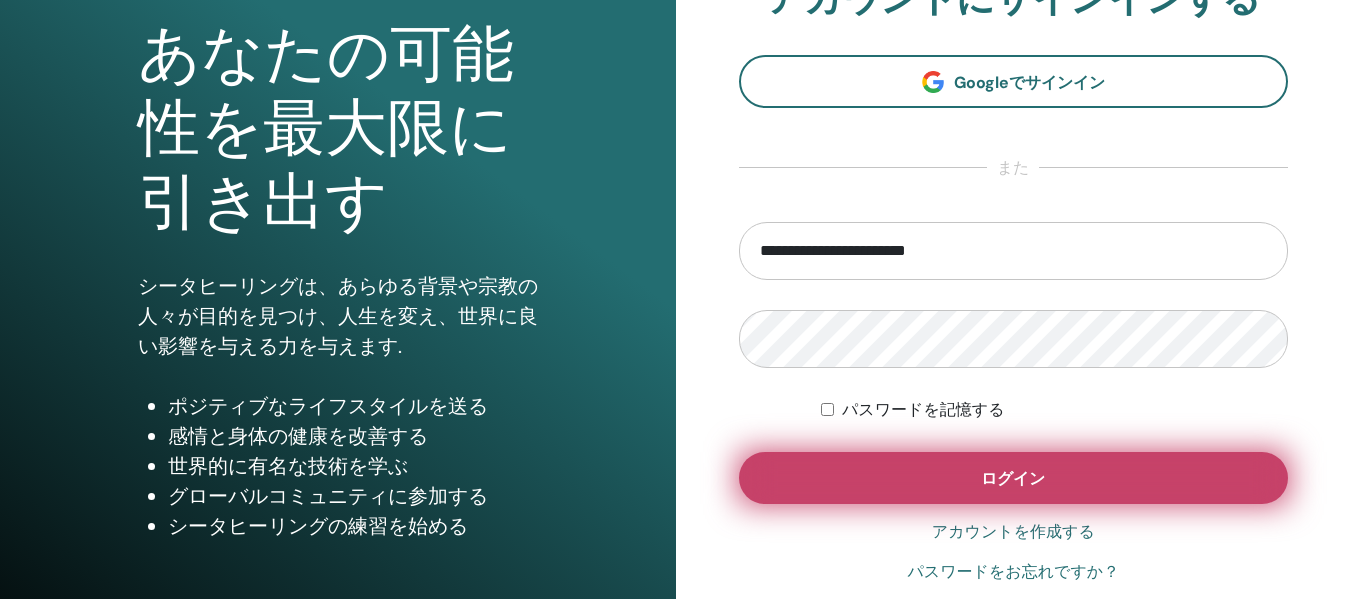 click on "ログイン" at bounding box center [1014, 478] 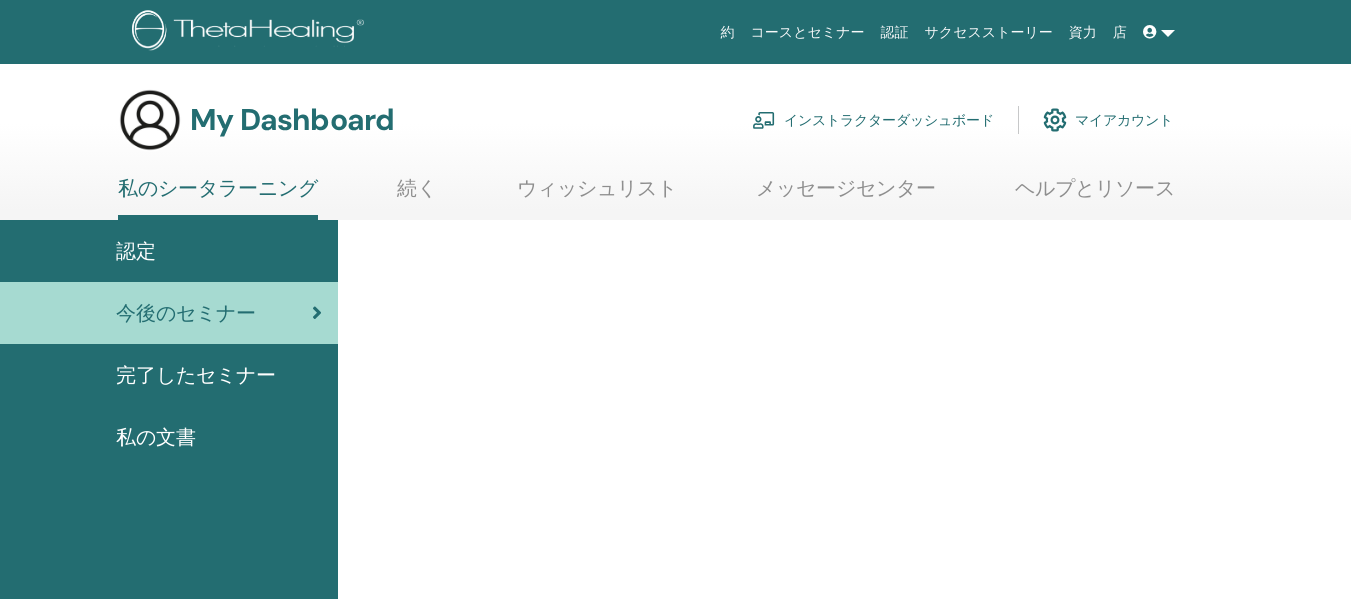 scroll, scrollTop: 0, scrollLeft: 0, axis: both 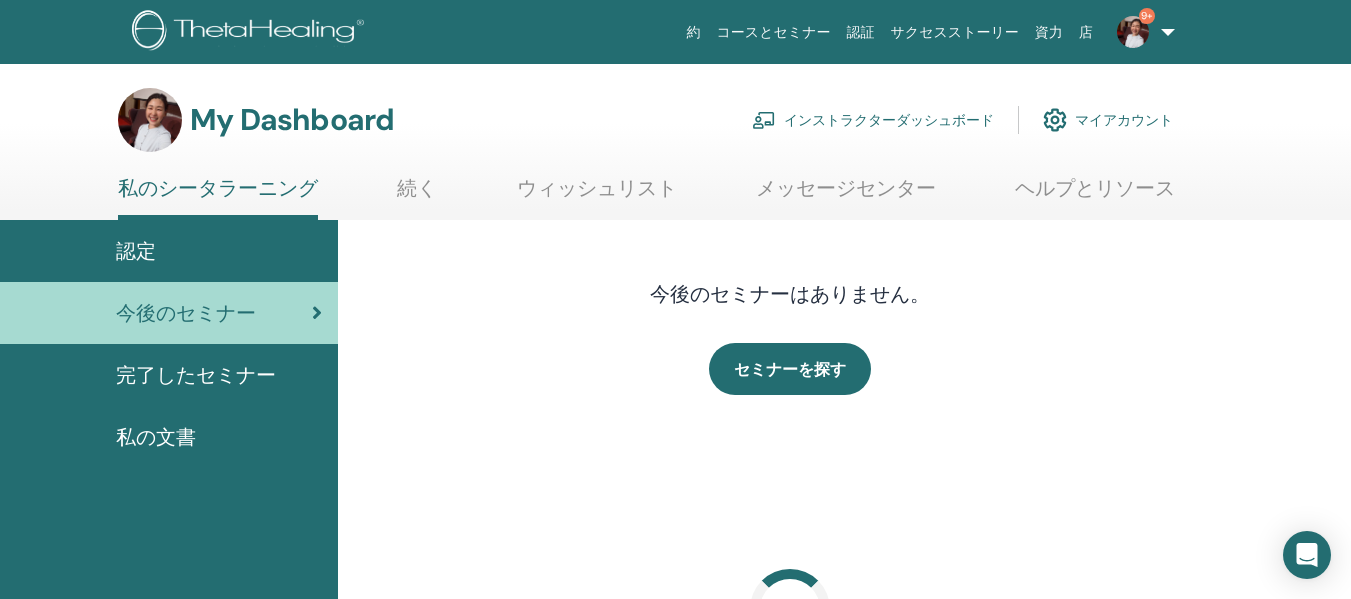 click on "インストラクターダッシュボード" at bounding box center [873, 120] 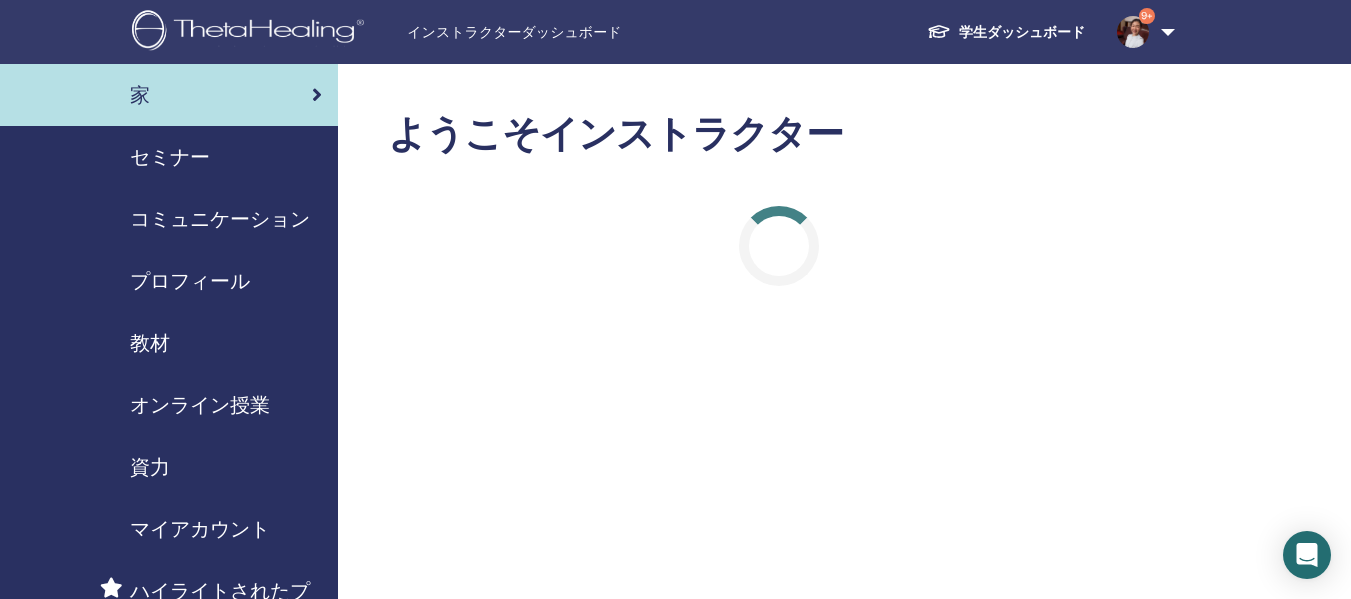 scroll, scrollTop: 0, scrollLeft: 0, axis: both 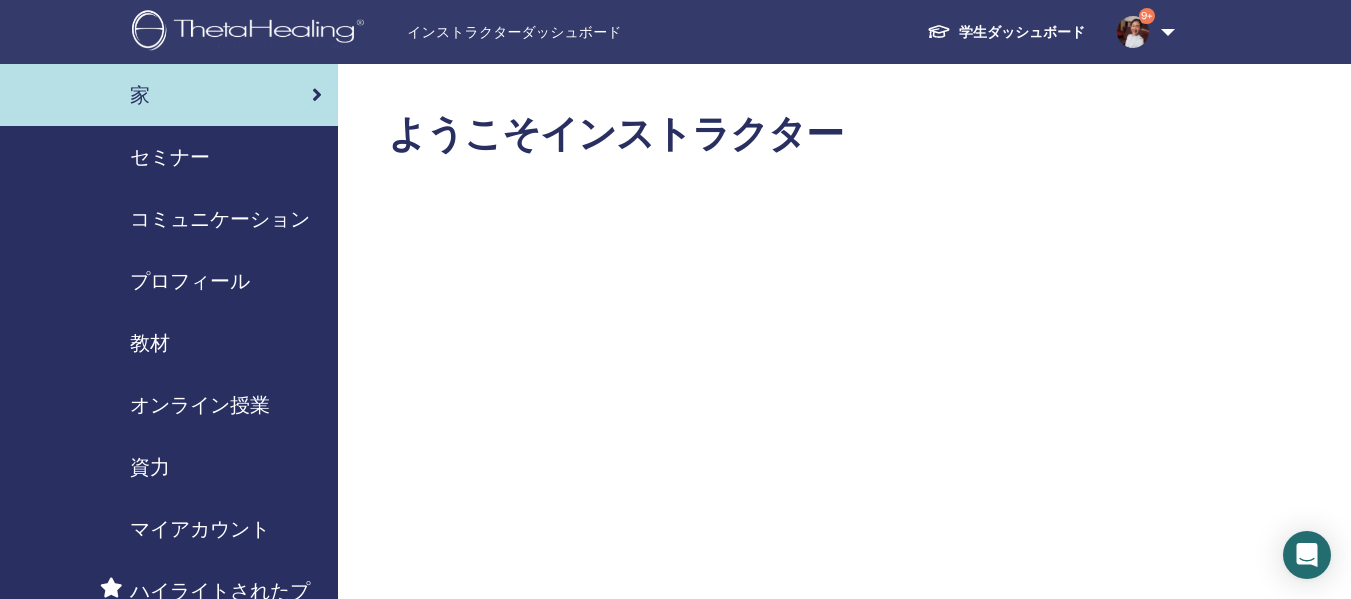click on "セミナー" at bounding box center [170, 157] 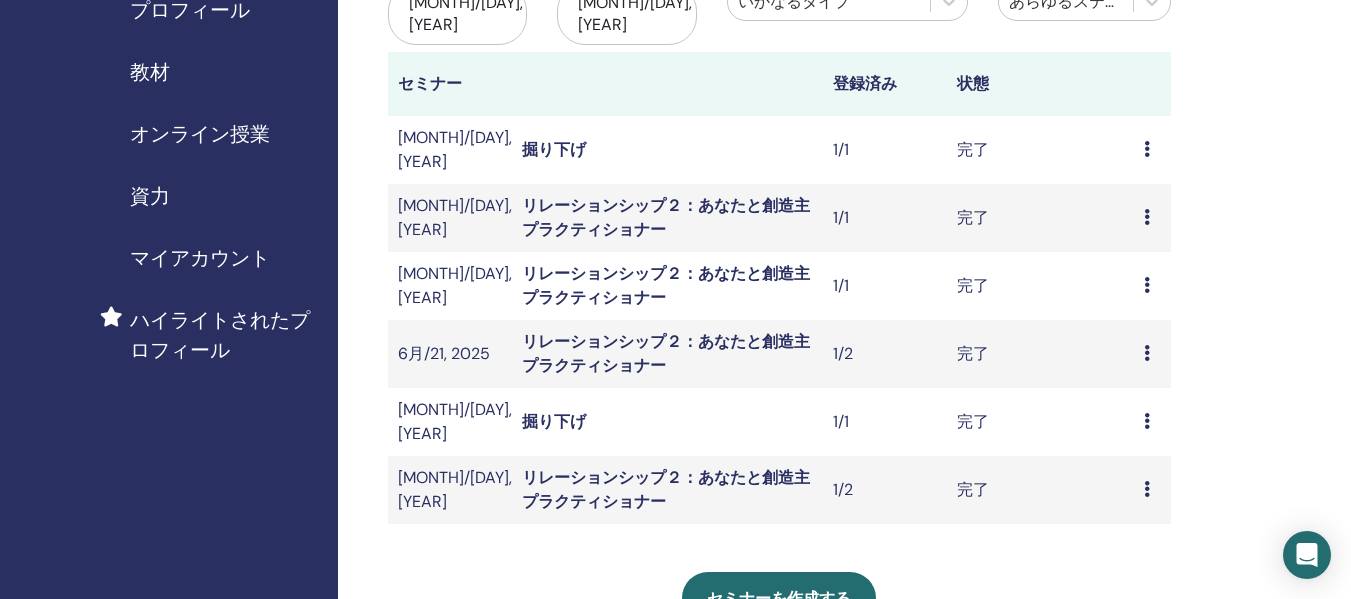scroll, scrollTop: 300, scrollLeft: 0, axis: vertical 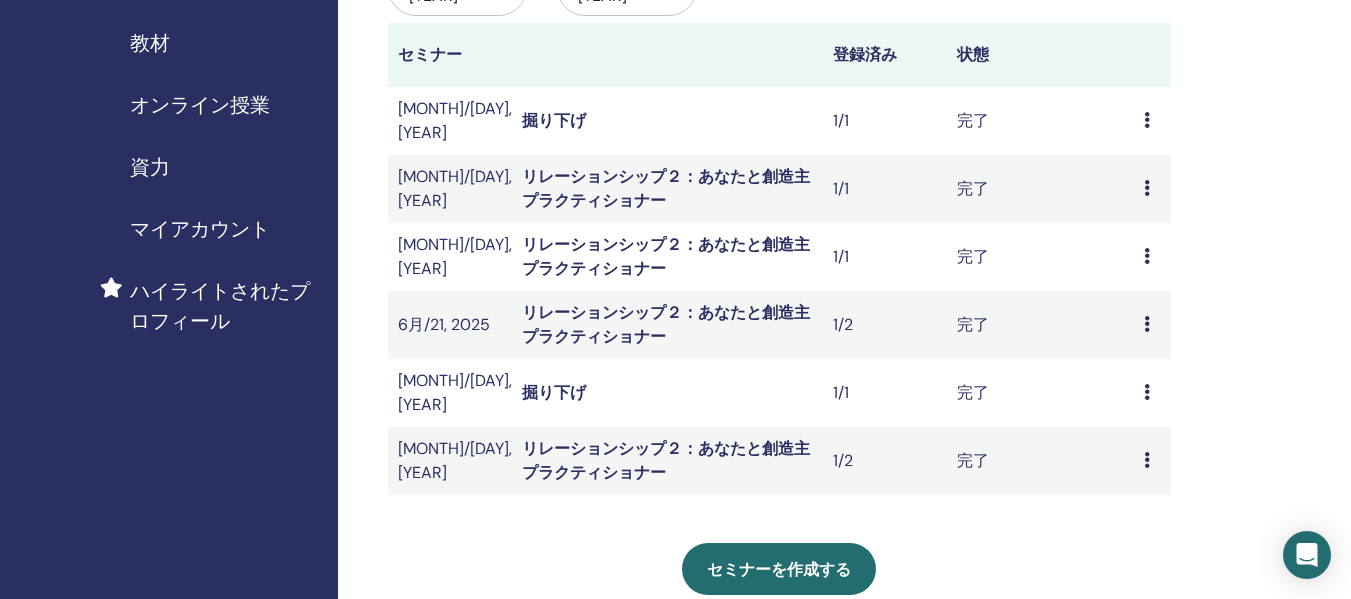 click on "私のセミナー フィルターをカスタマイズして、今後 3 か月以降に開催されるセミナーを検索したり、3 か月以上前のセミナーをチェックしたりできます。 以前はなかった 5月/02, 2025 その後ではない 11月/02, 2025 コースタイプ いかなるタイプ セミナー開催状況 あらゆるステータス セミナー 登録済み 状態 7月/21, 2025 掘り下げ 1/1 完了 プレビュー 出席者 7月/15, 2025 リレーションシップ２：あなたと創造主　プラクティショナー 1/1 完了 プレビュー 出席者 6月/29, 2025 リレーションシップ２：あなたと創造主　プラクティショナー 1/1 完了 プレビュー 出席者 6月/21, 2025 リレーションシップ２：あなたと創造主　プラクティショナー 1/2 完了 プレビュー 出席者 6月/19, 2025 掘り下げ 1/1 完了 プレビュー 出席者 5月/03, 2025 1/2 完了 プレビュー 出席者 セミナーを作成する" at bounding box center [779, 286] 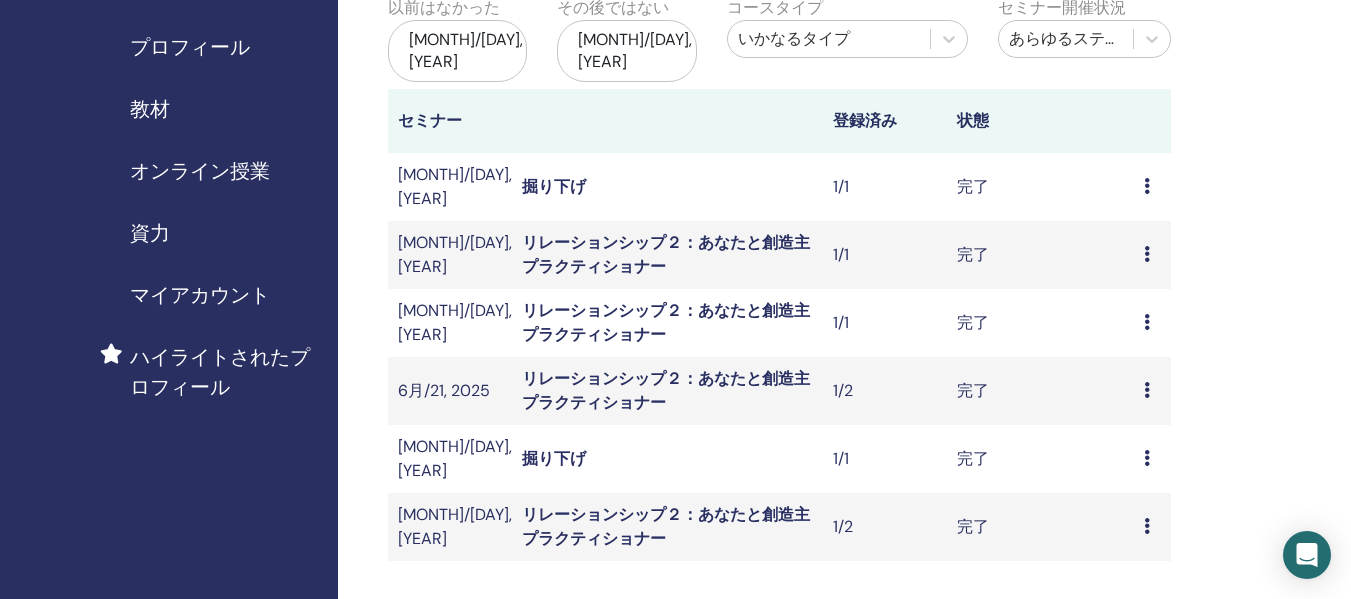 scroll, scrollTop: 200, scrollLeft: 0, axis: vertical 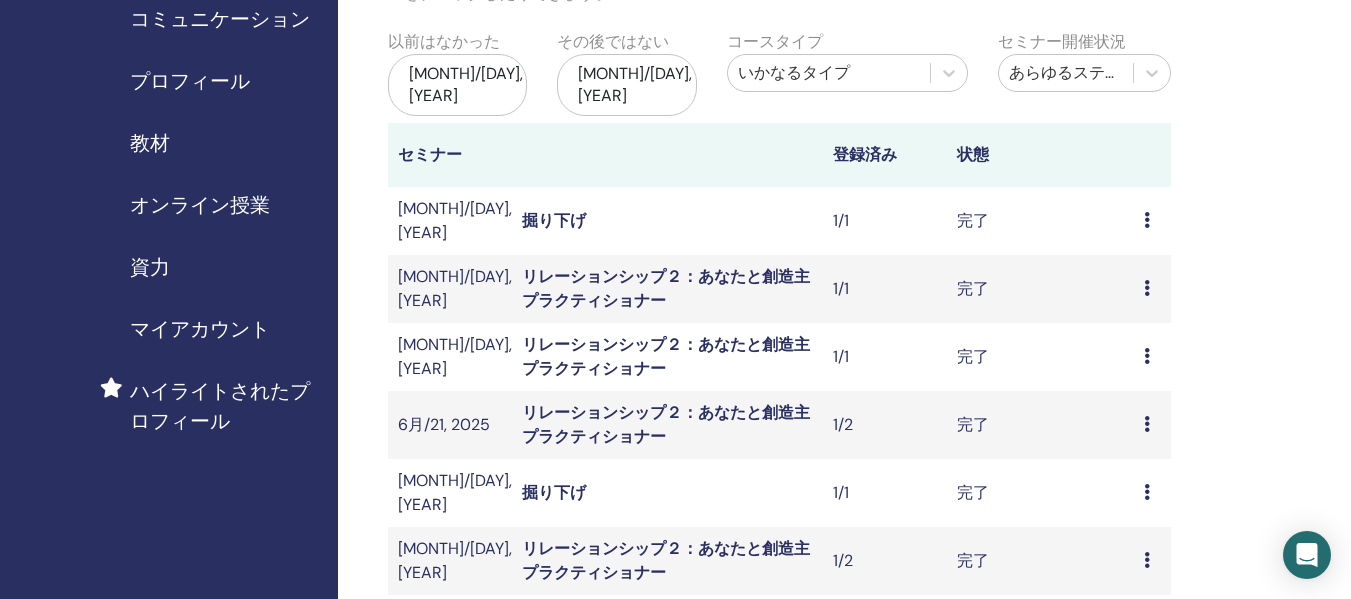click on "オンライン授業" at bounding box center [200, 205] 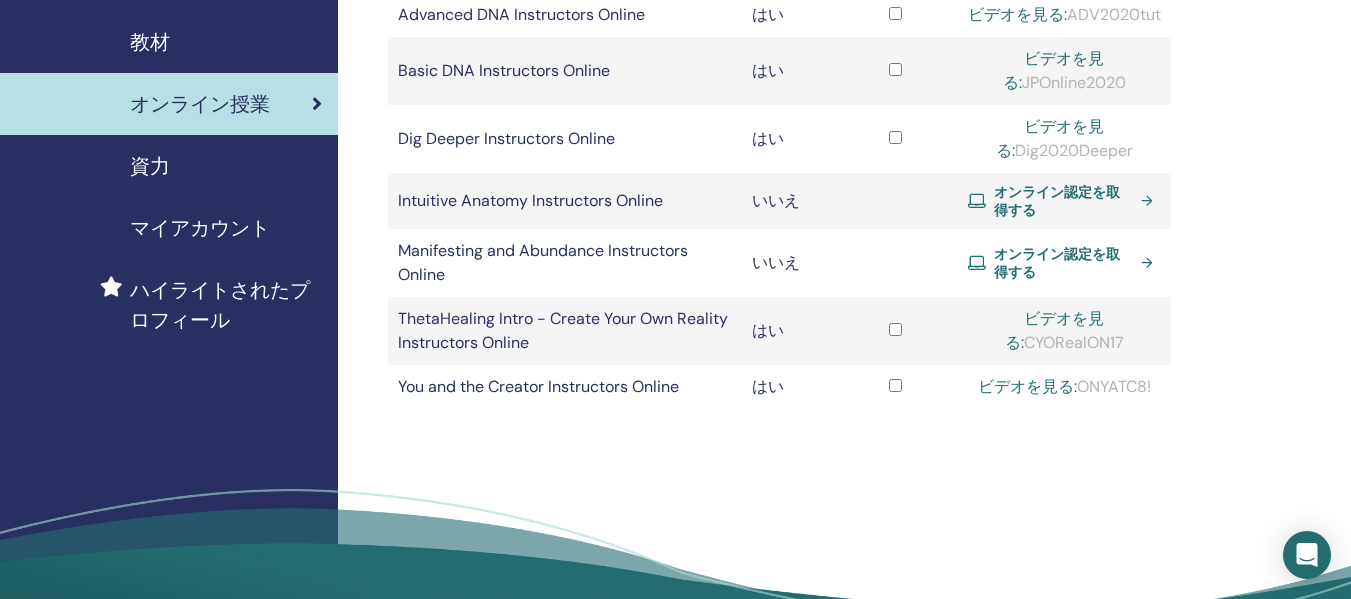 scroll, scrollTop: 300, scrollLeft: 0, axis: vertical 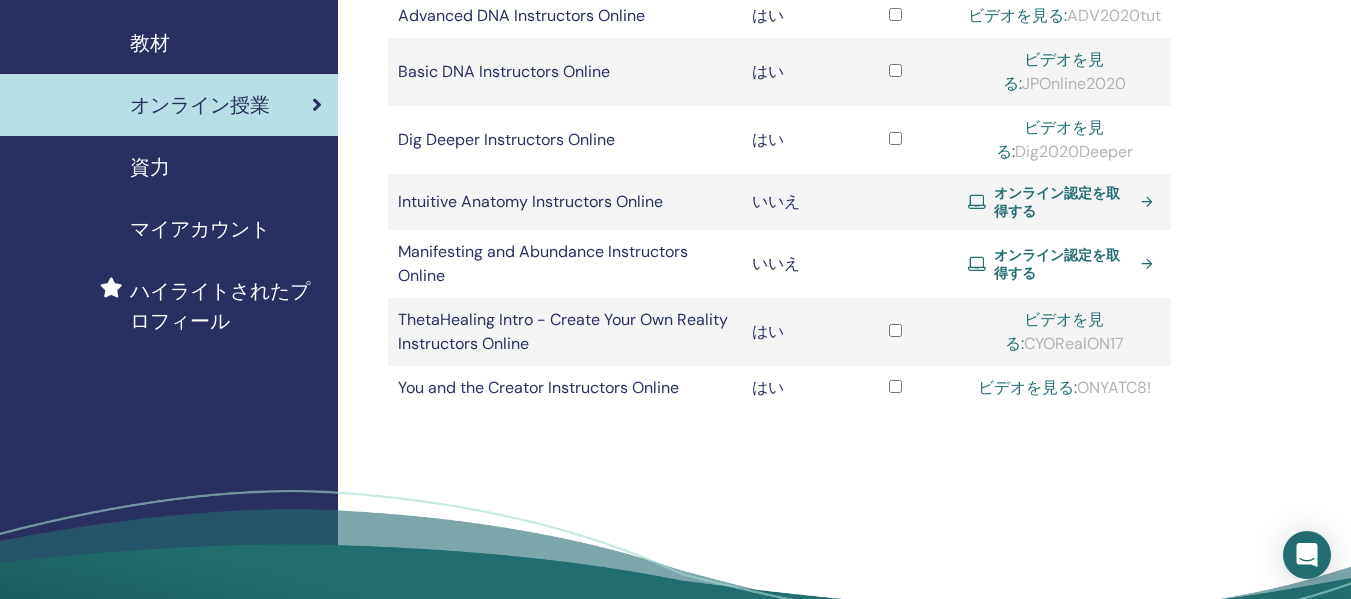 click on "オンライン認定を取得する" at bounding box center (1063, 264) 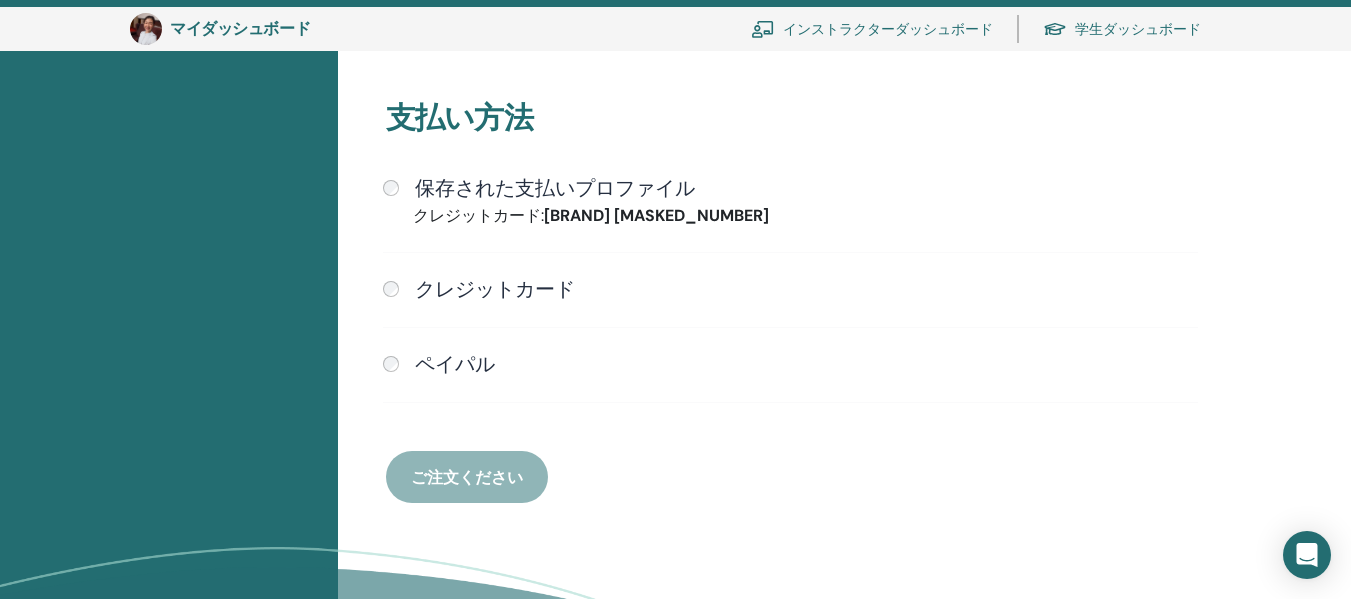 scroll, scrollTop: 644, scrollLeft: 0, axis: vertical 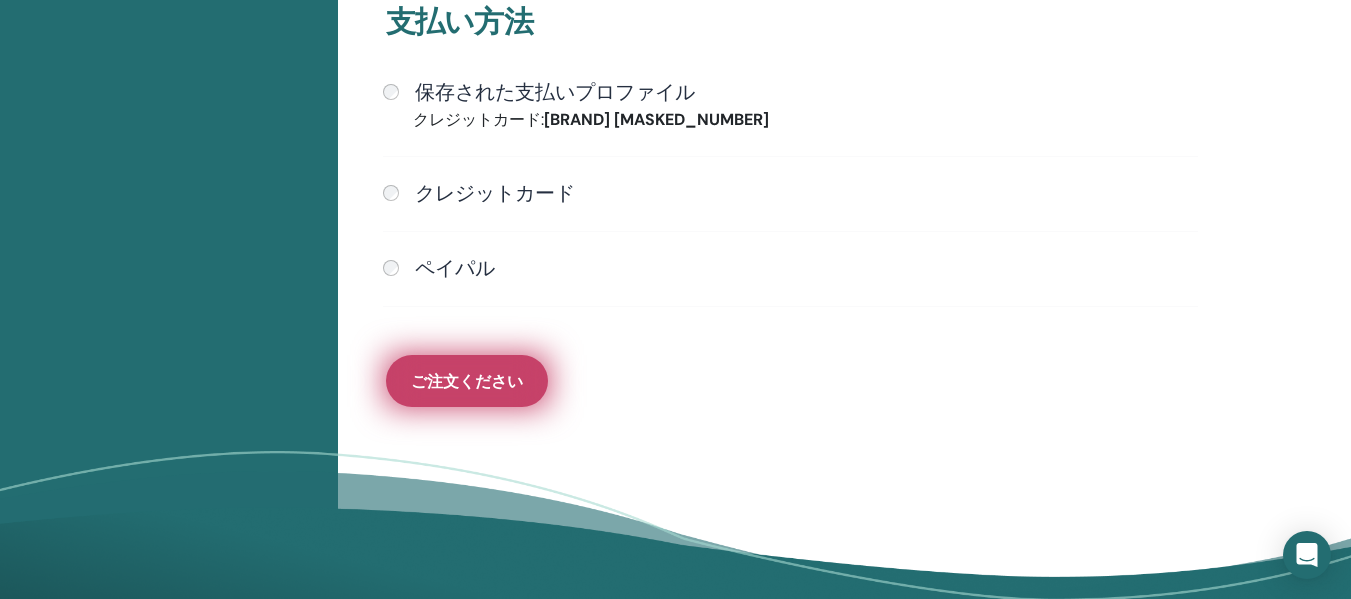 click on "ご注文ください" at bounding box center [467, 381] 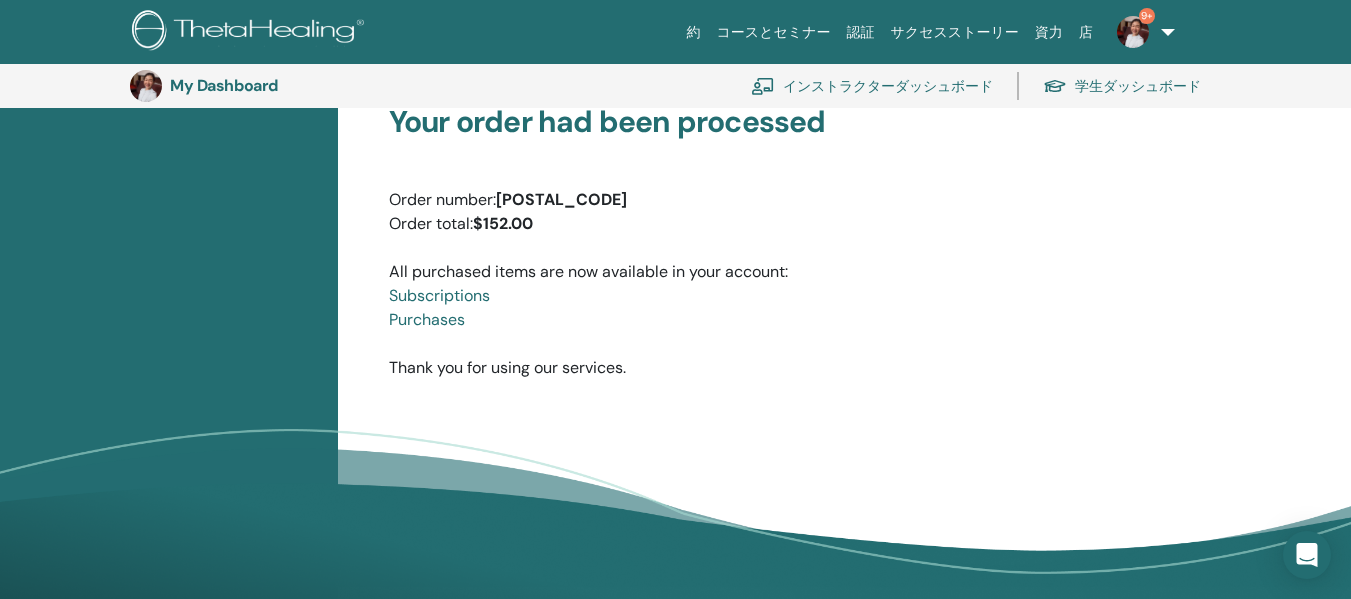 scroll, scrollTop: 0, scrollLeft: 0, axis: both 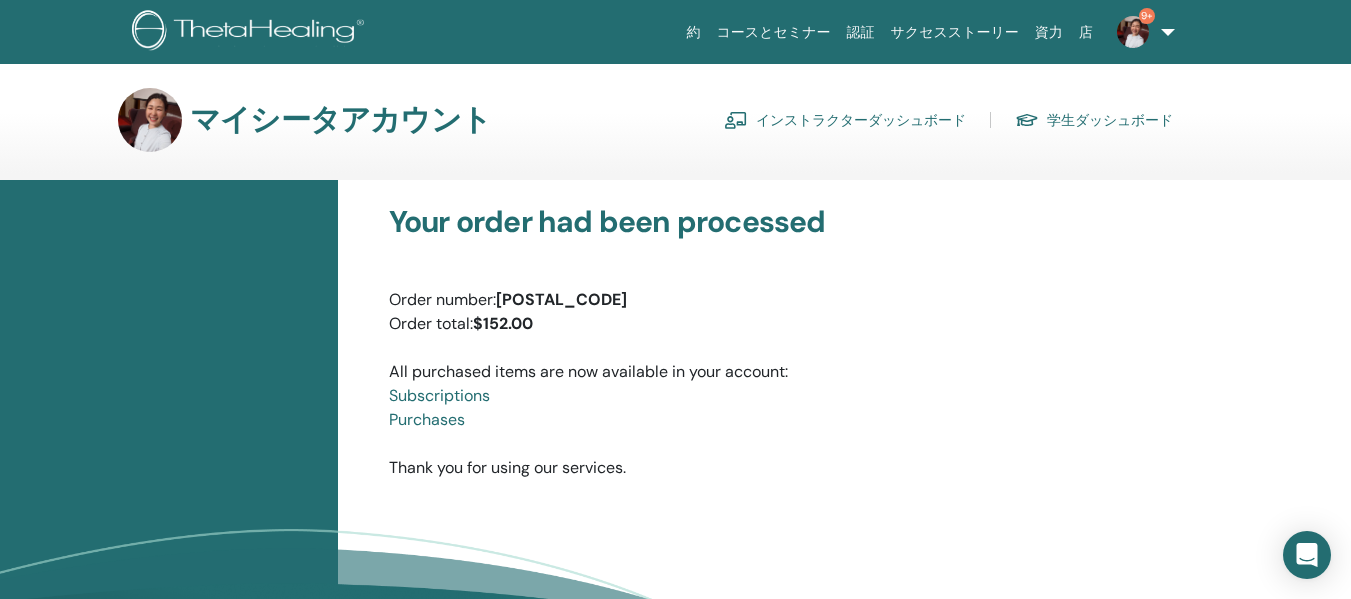 click on "インストラクターダッシュボード" at bounding box center (845, 120) 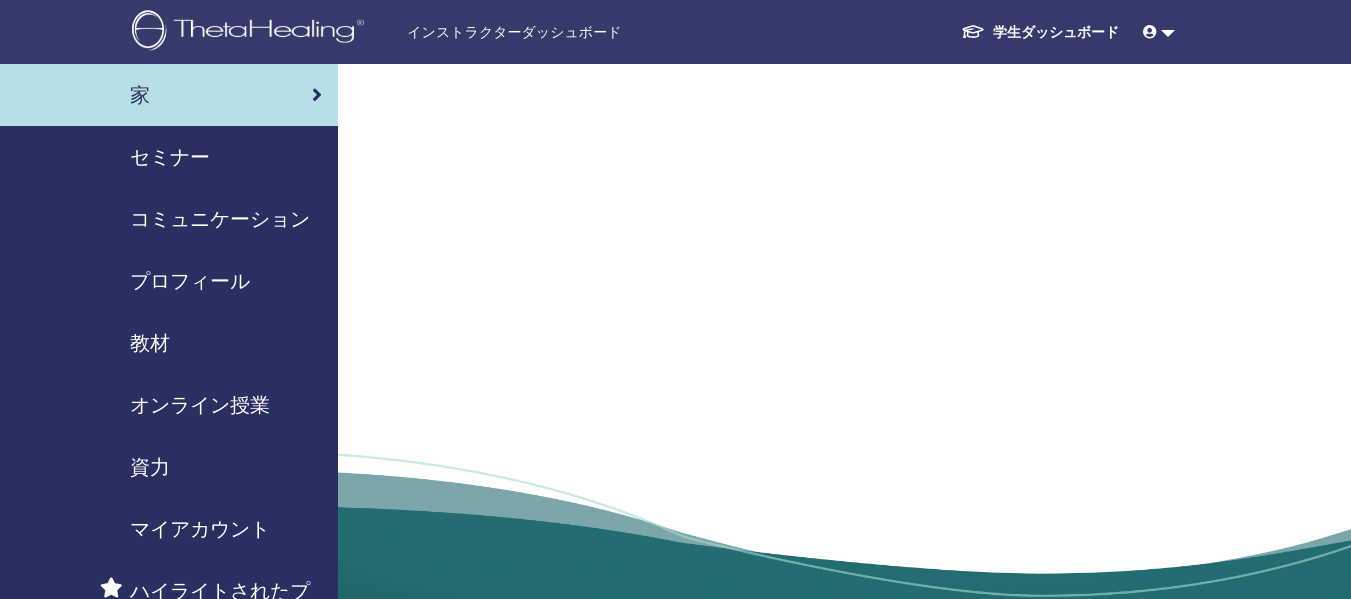 scroll, scrollTop: 0, scrollLeft: 0, axis: both 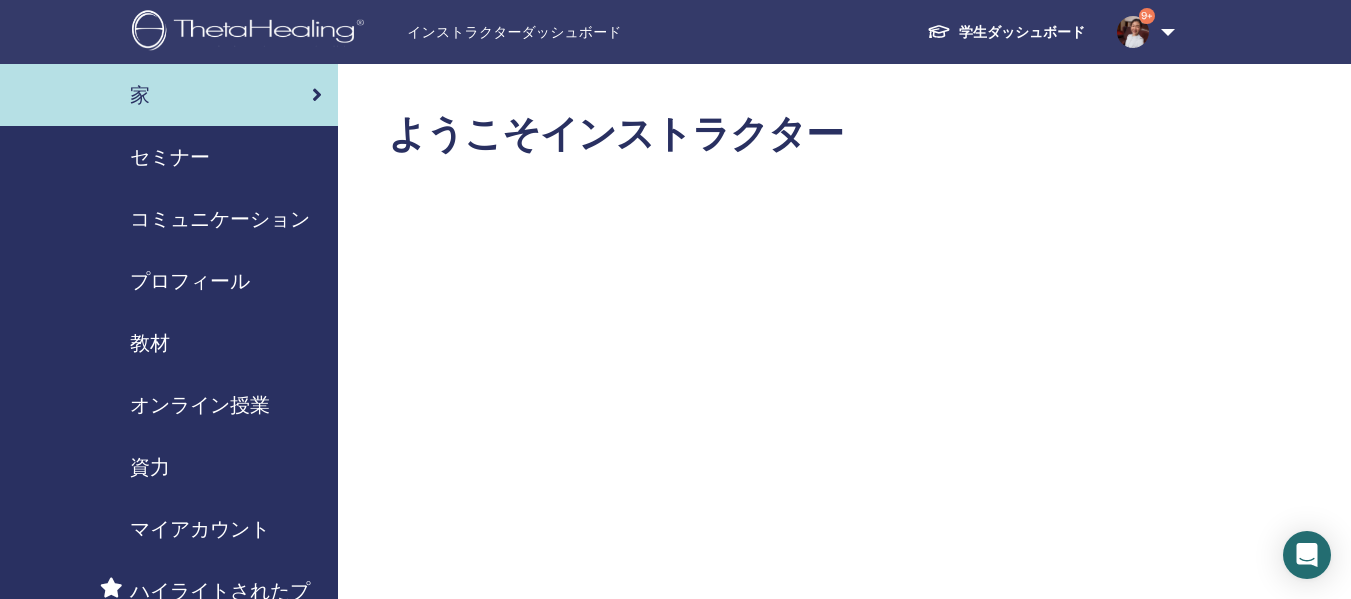 click on "教材" at bounding box center [150, 343] 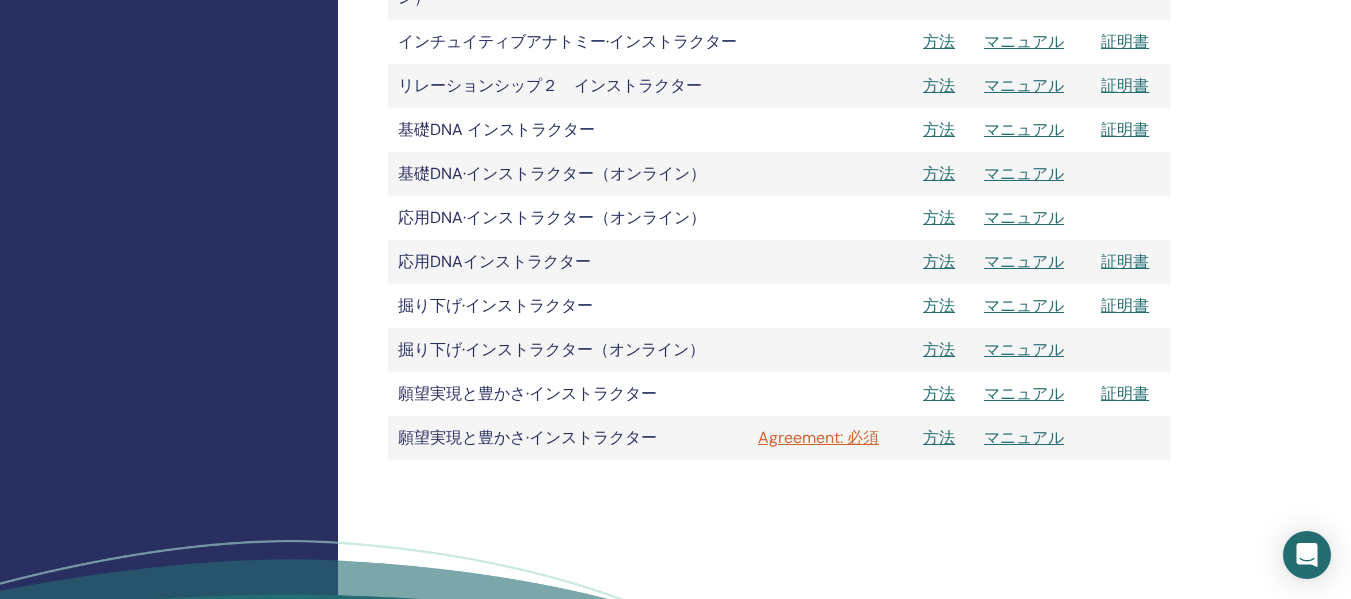 scroll, scrollTop: 1500, scrollLeft: 0, axis: vertical 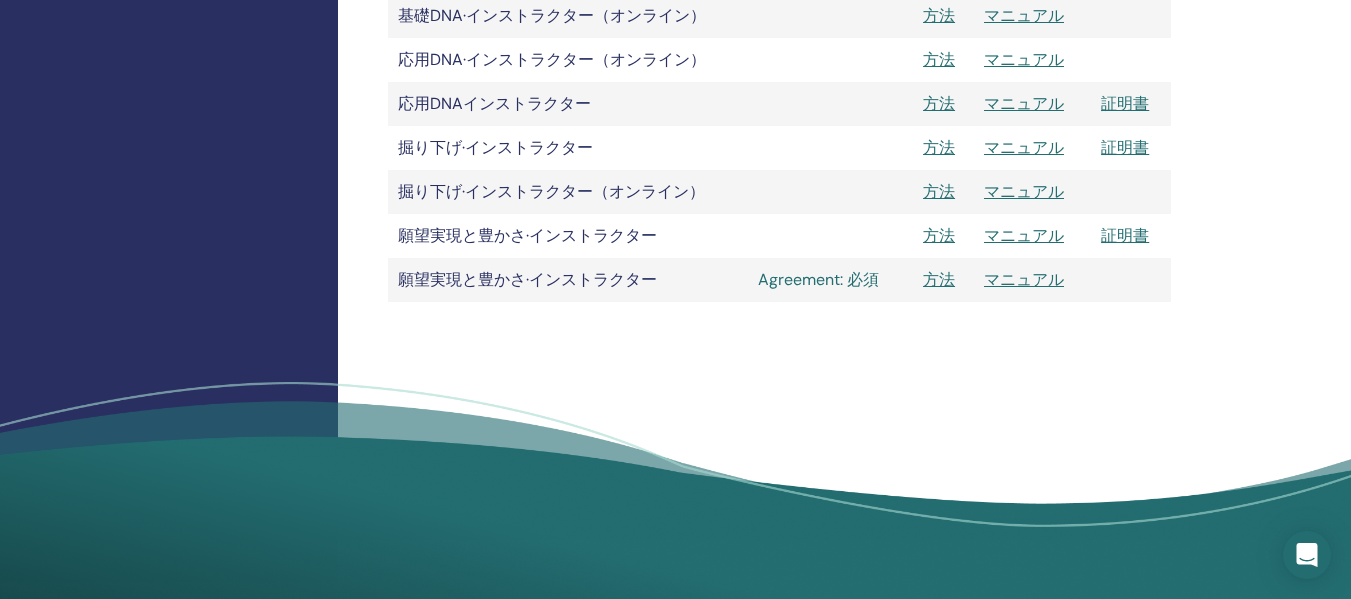 click on "Agreement: 必須" at bounding box center [830, 280] 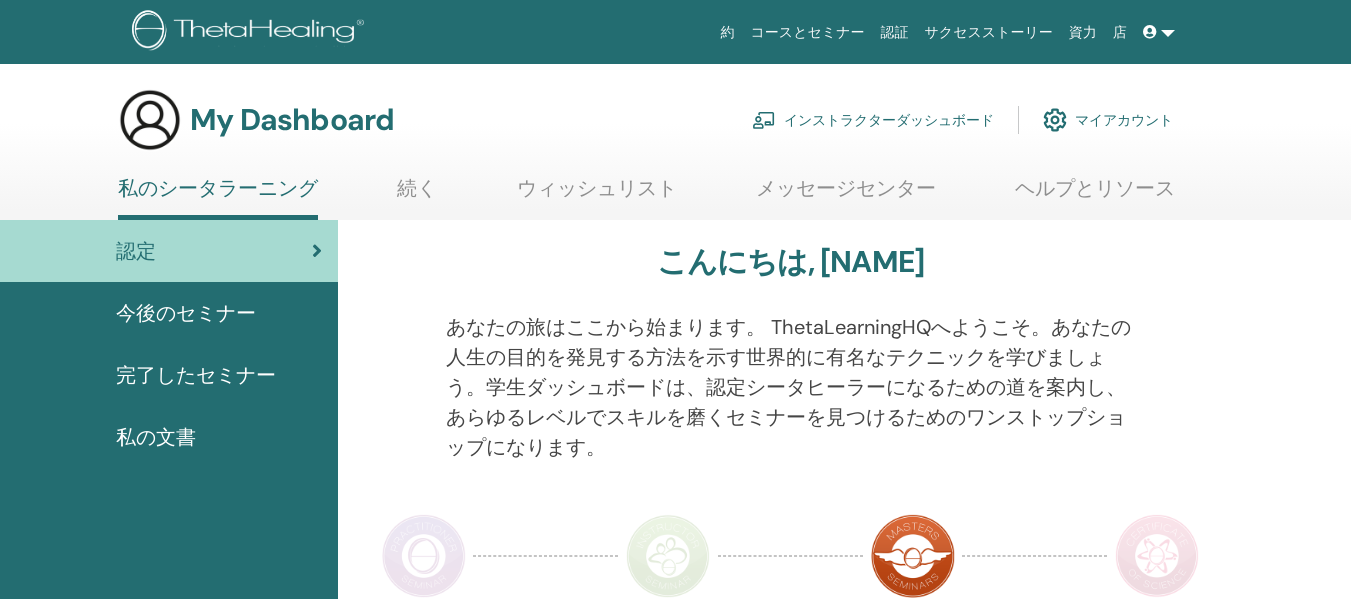 scroll, scrollTop: 0, scrollLeft: 0, axis: both 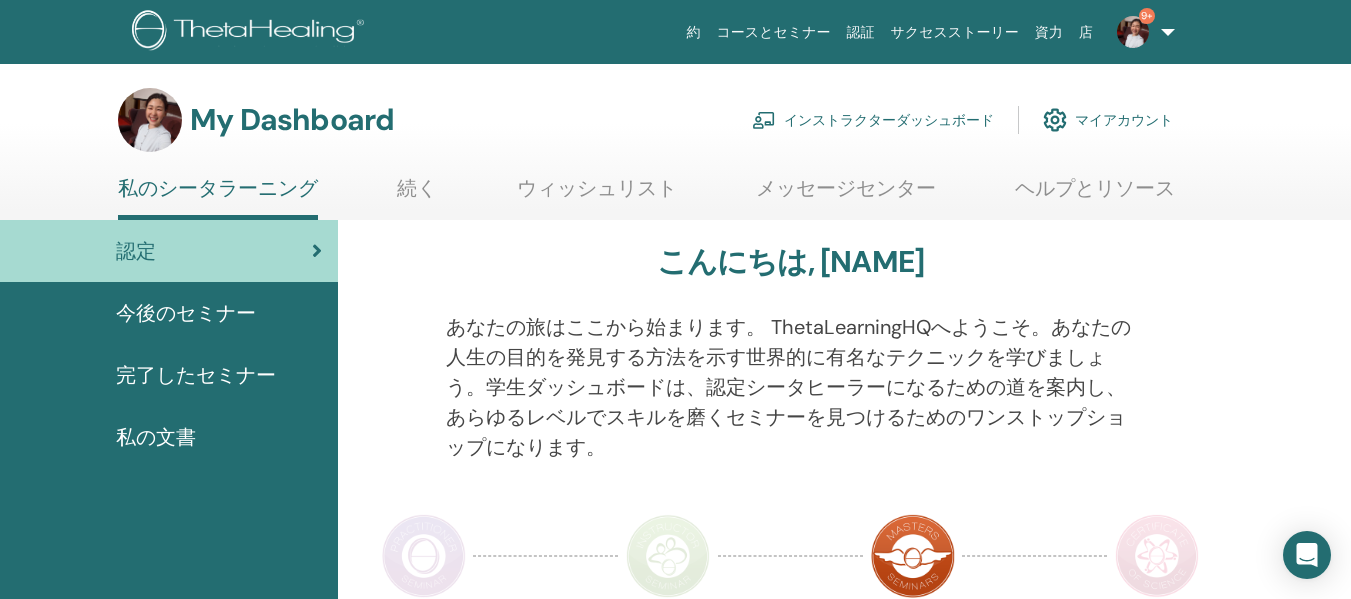 click on "完了したセミナー" at bounding box center (196, 375) 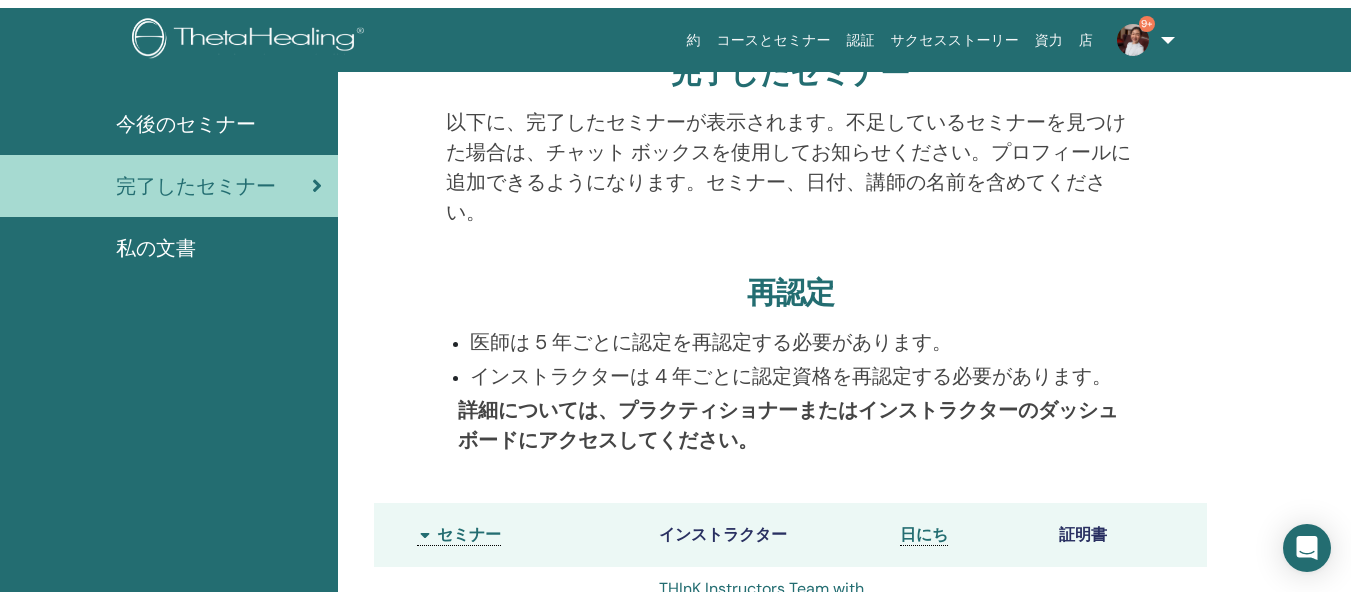 scroll, scrollTop: 0, scrollLeft: 0, axis: both 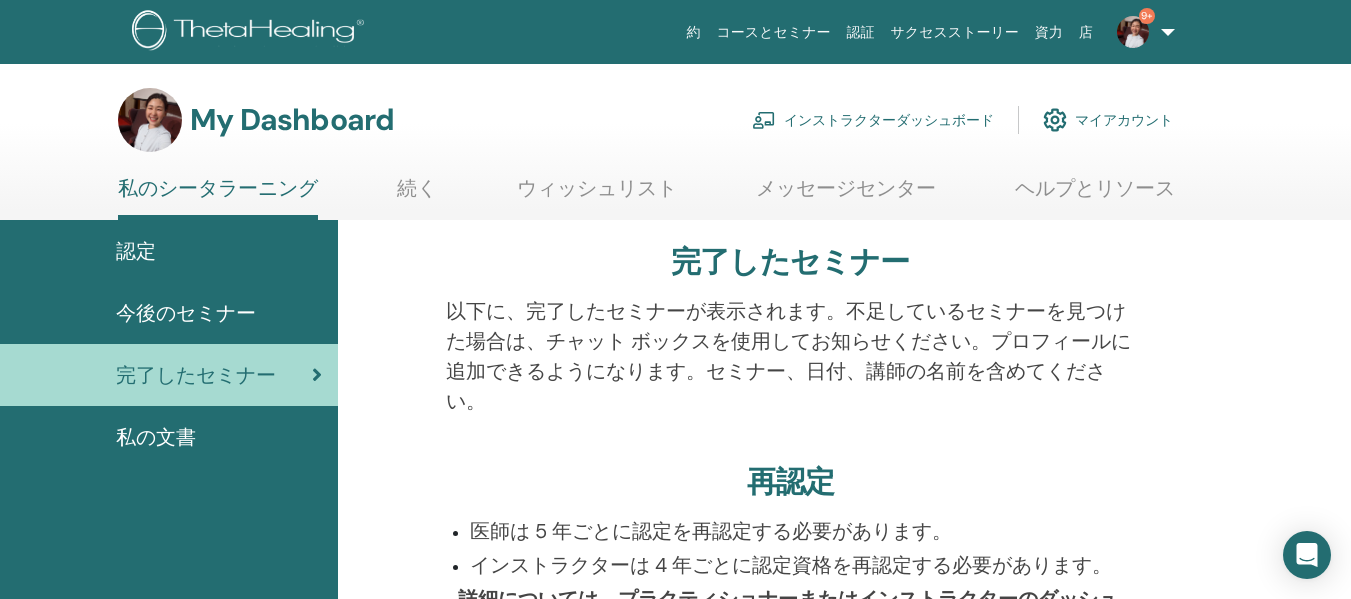 click on "インストラクターダッシュボード" at bounding box center (873, 120) 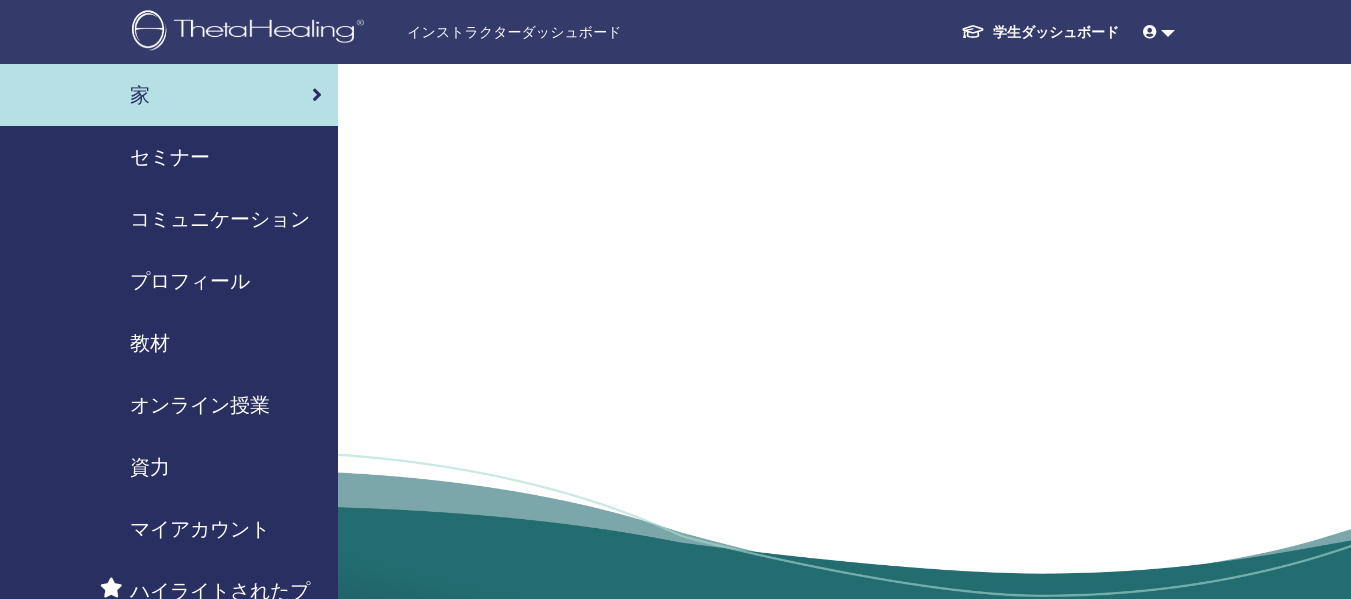 scroll, scrollTop: 0, scrollLeft: 0, axis: both 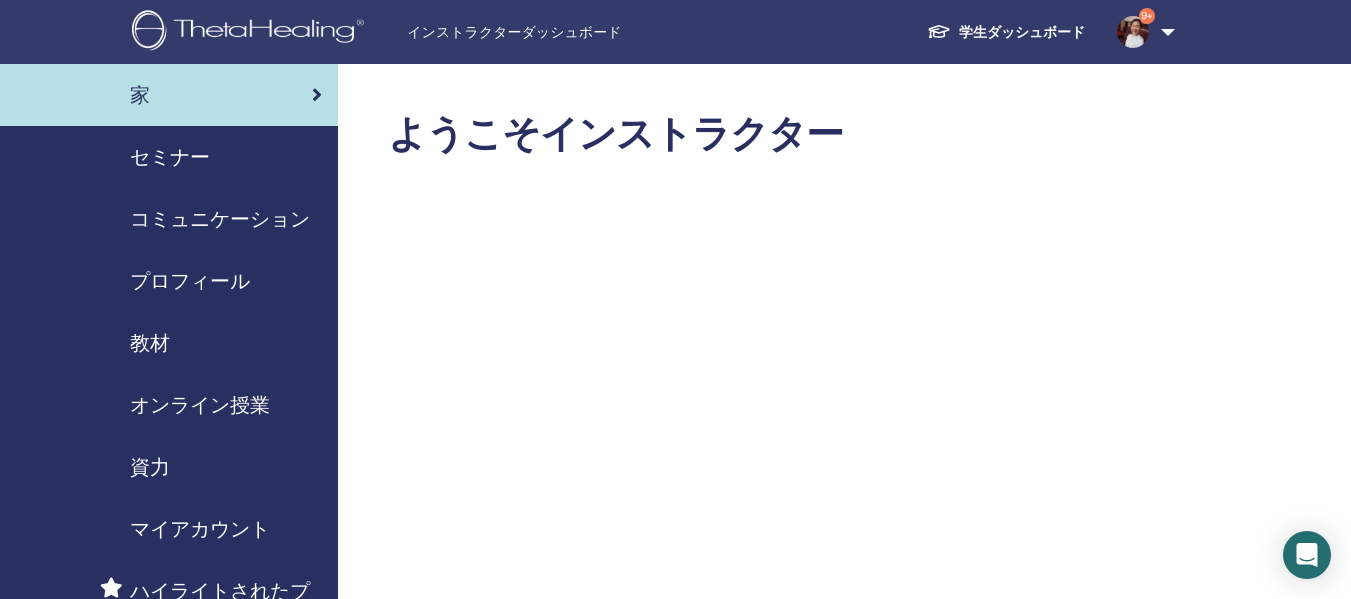 click on "教材" at bounding box center [150, 343] 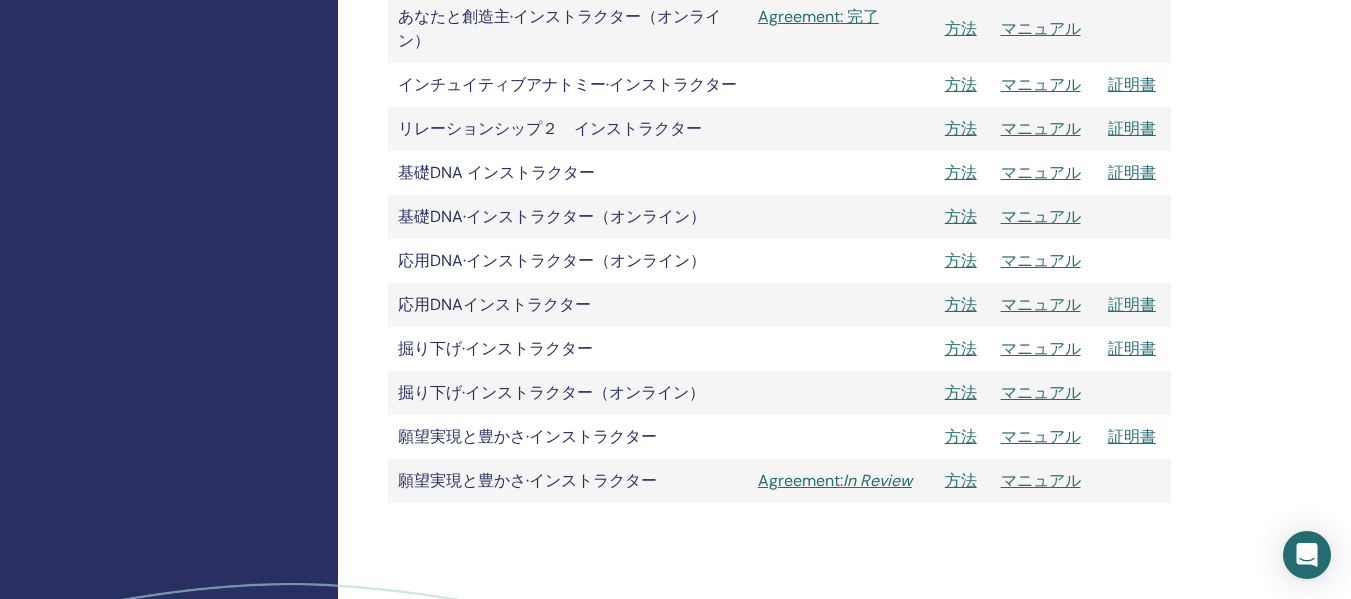 scroll, scrollTop: 1300, scrollLeft: 0, axis: vertical 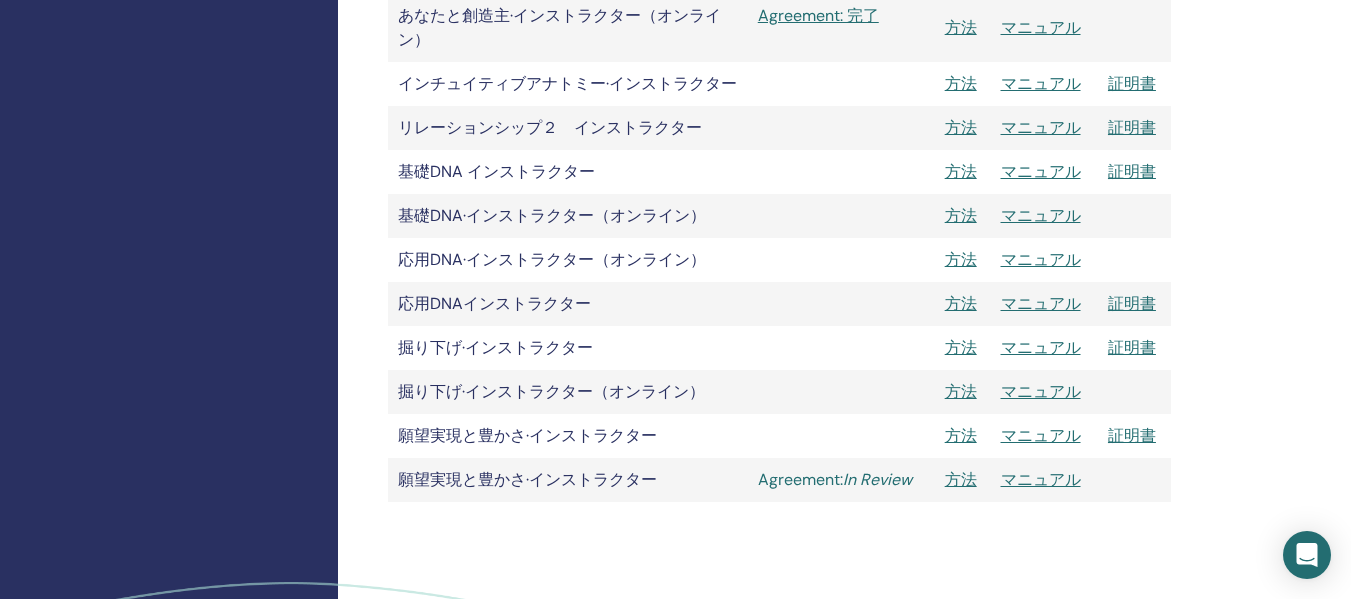 click on "In Review" at bounding box center [877, 479] 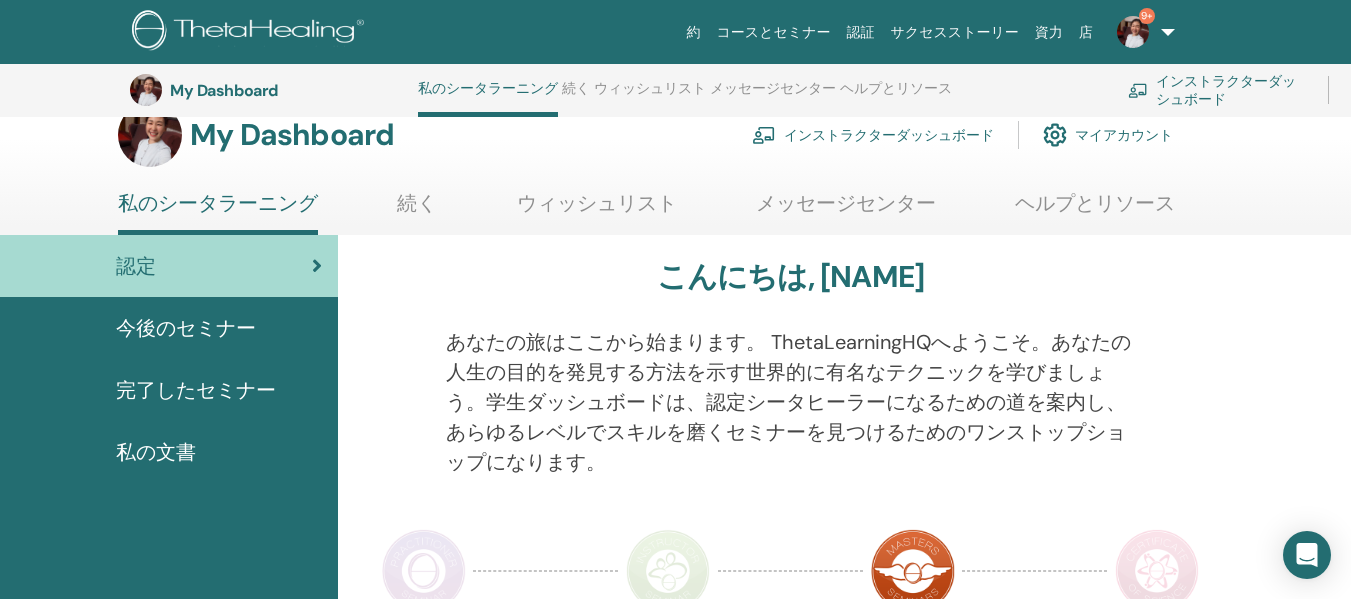 scroll, scrollTop: 0, scrollLeft: 0, axis: both 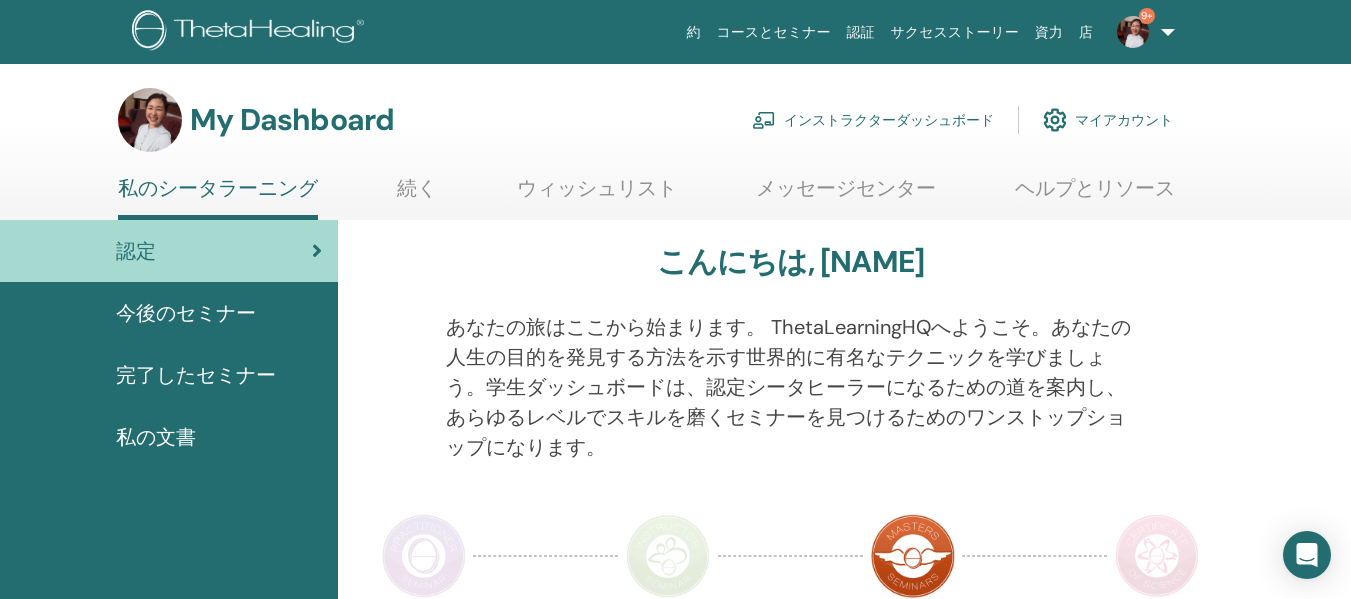 click on "インストラクターダッシュボード" at bounding box center (873, 120) 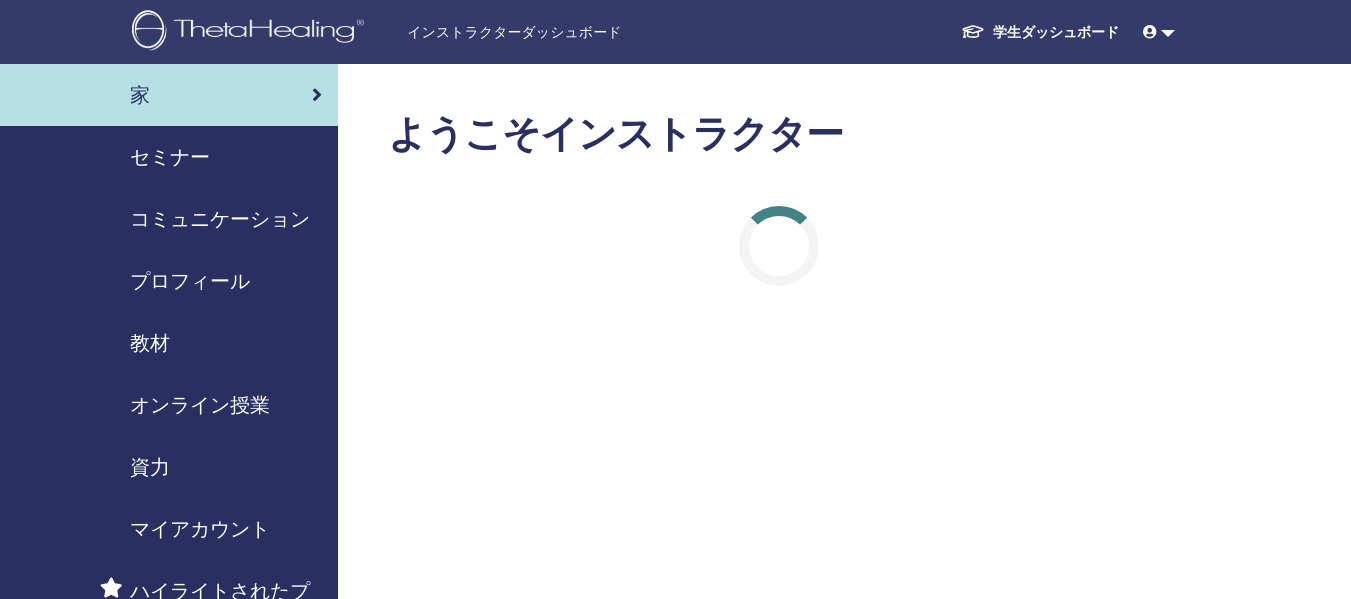 scroll, scrollTop: 0, scrollLeft: 0, axis: both 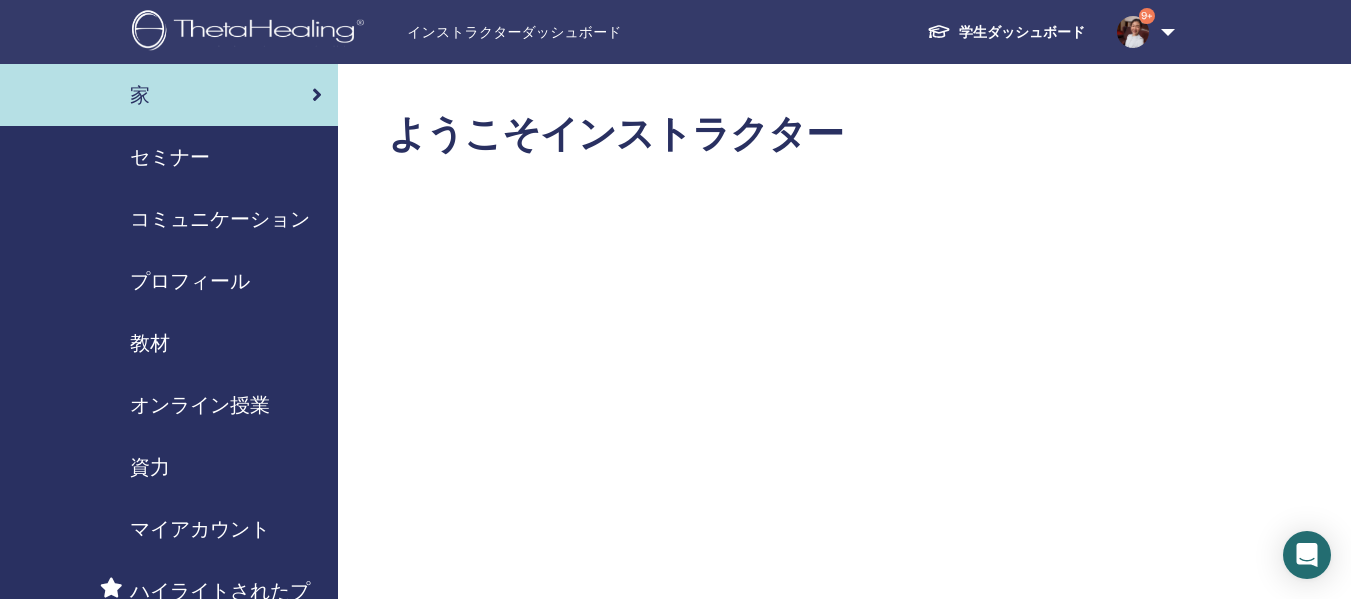click on "教材" at bounding box center (150, 343) 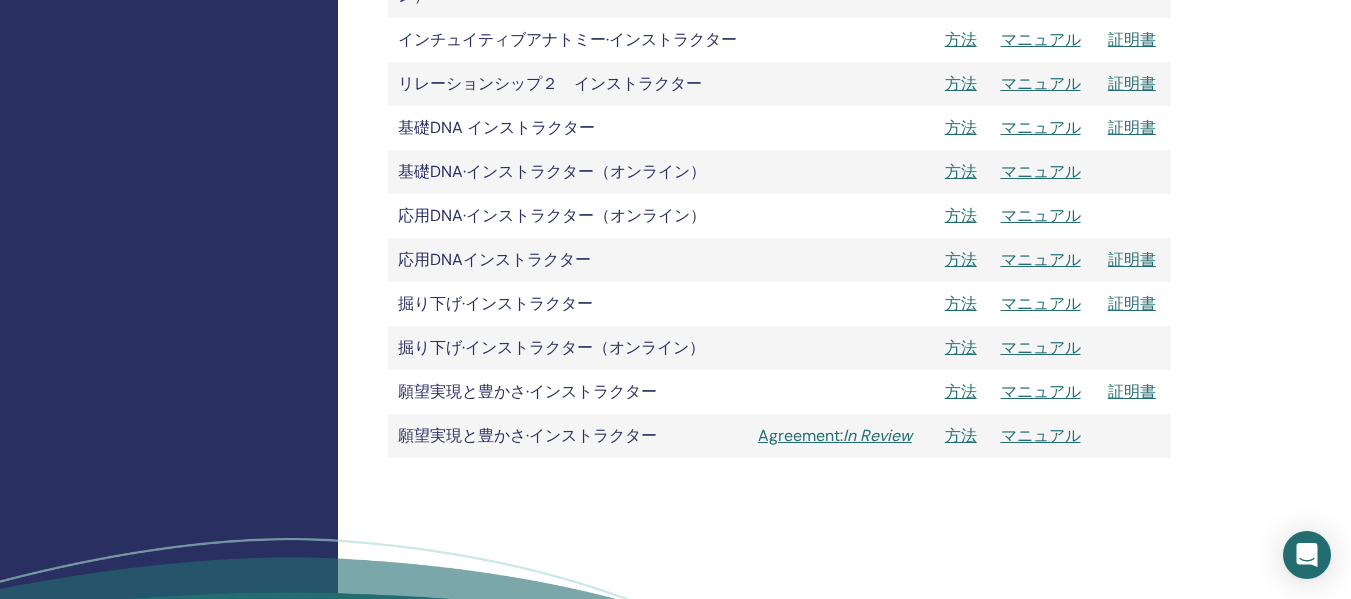 scroll, scrollTop: 1400, scrollLeft: 0, axis: vertical 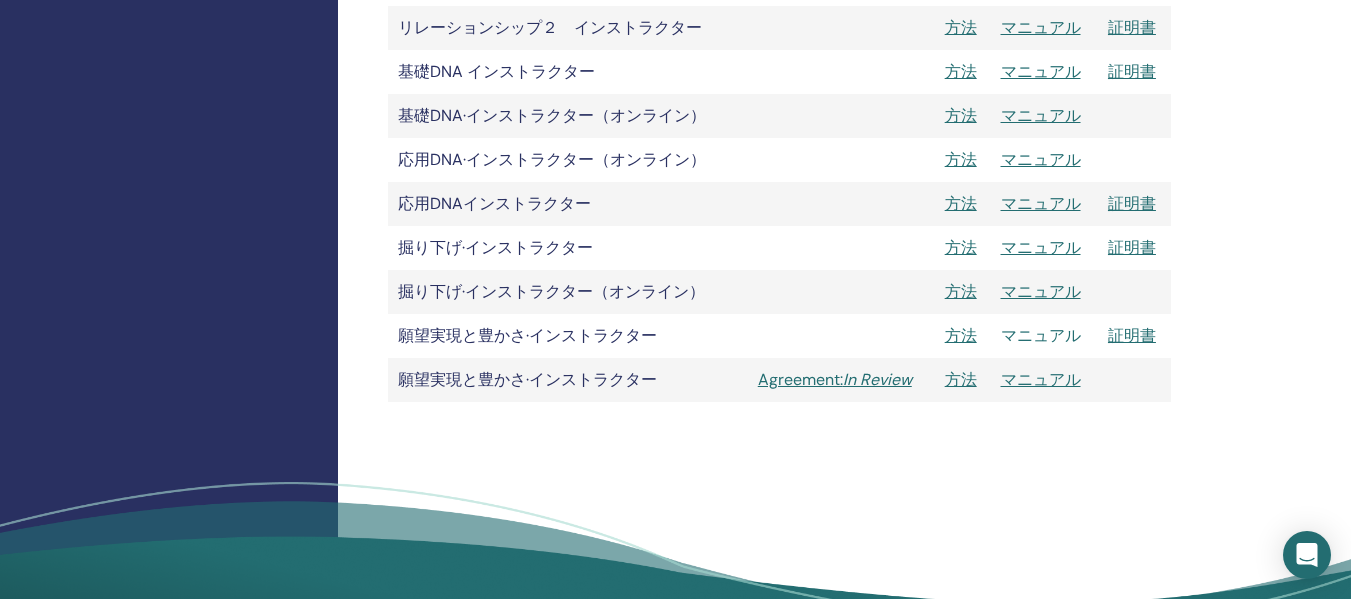 click on "マニュアル" at bounding box center (1041, 335) 